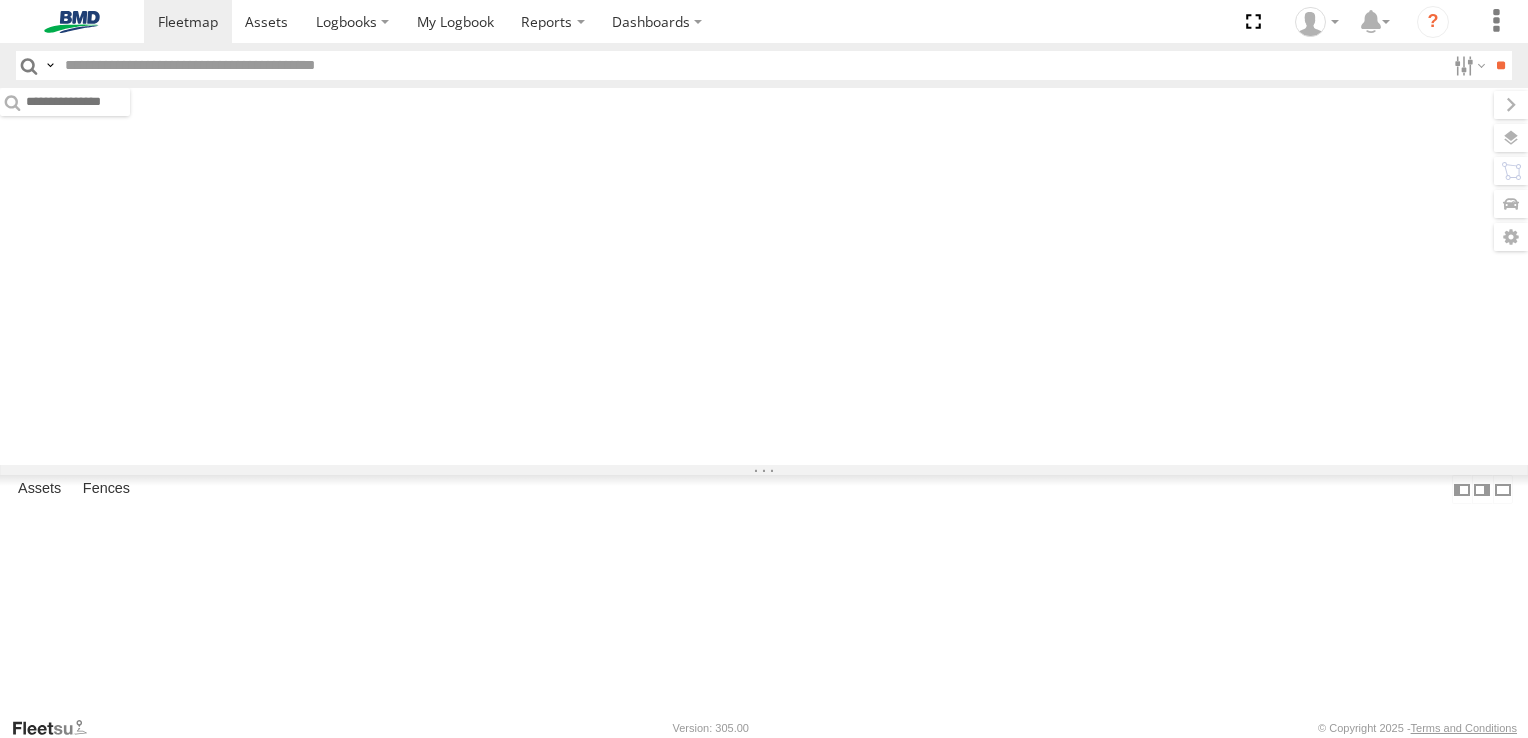scroll, scrollTop: 0, scrollLeft: 0, axis: both 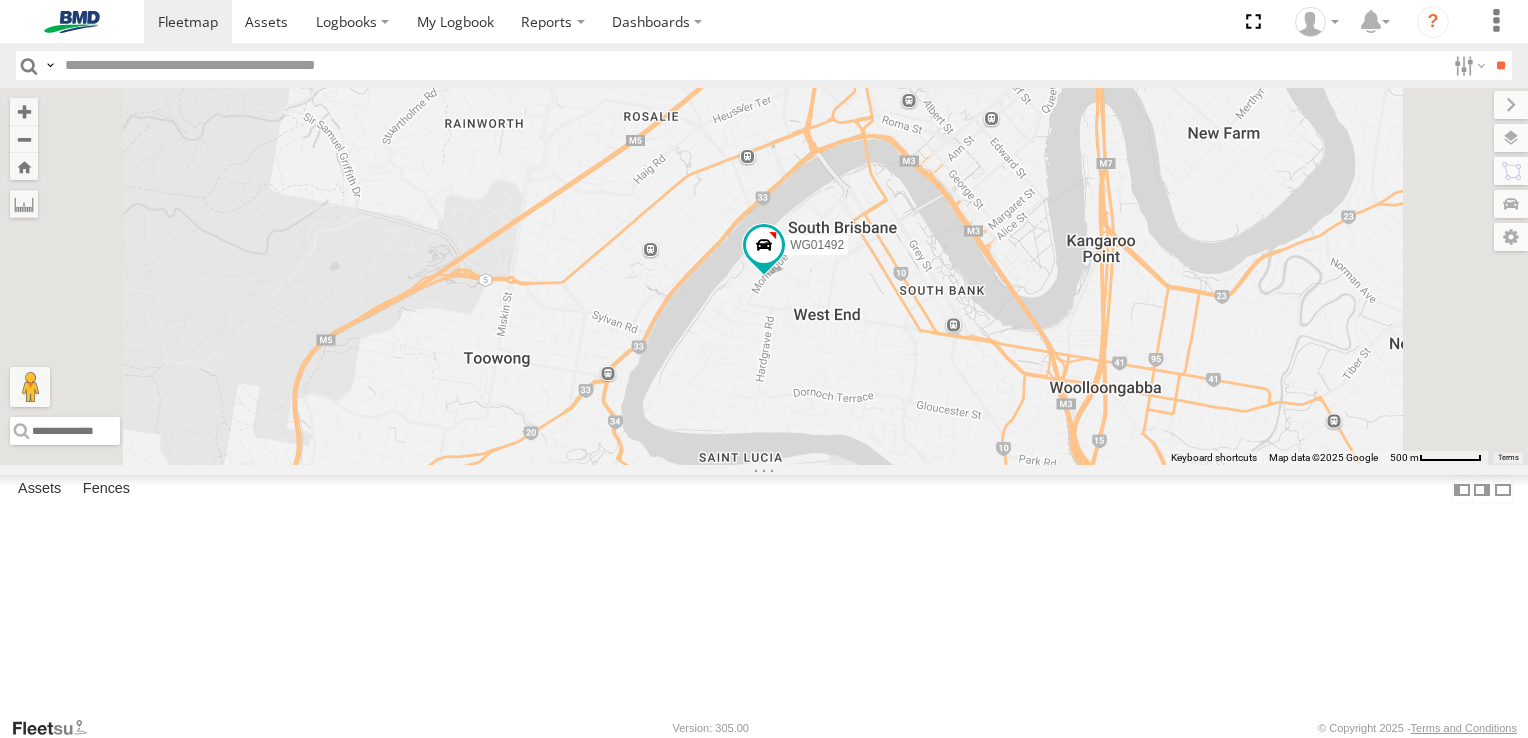 click on "WG01492" at bounding box center [0, 0] 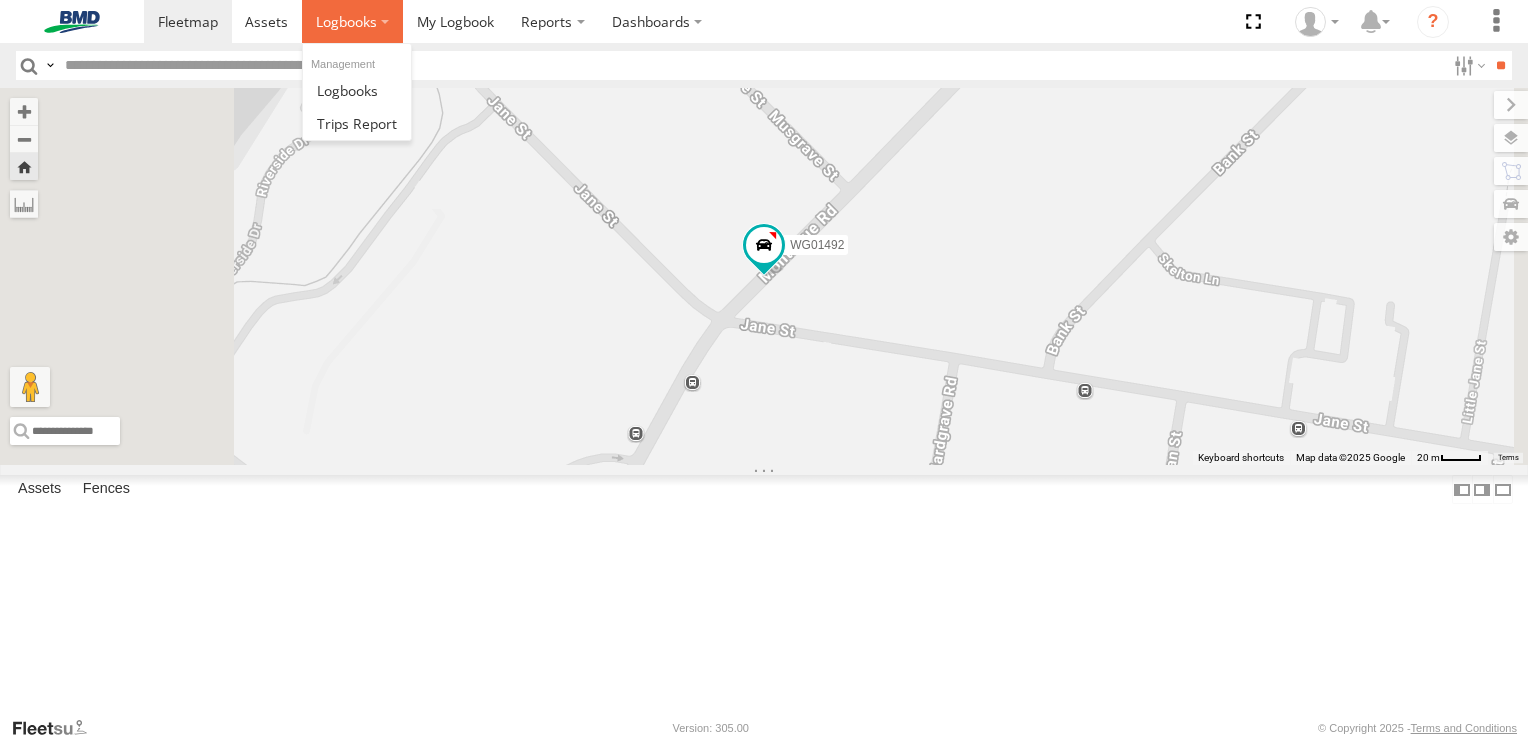 click at bounding box center (346, 21) 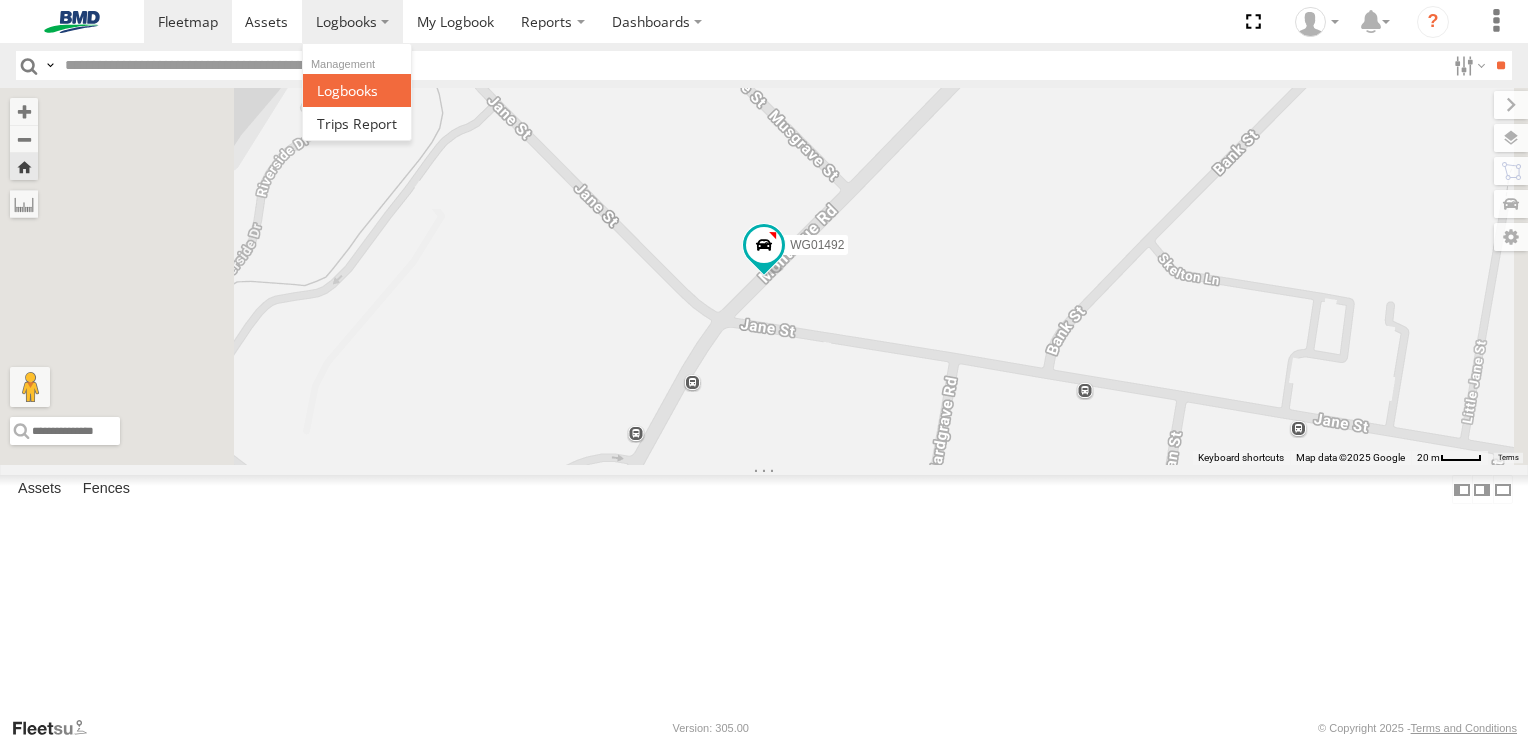 click at bounding box center [347, 90] 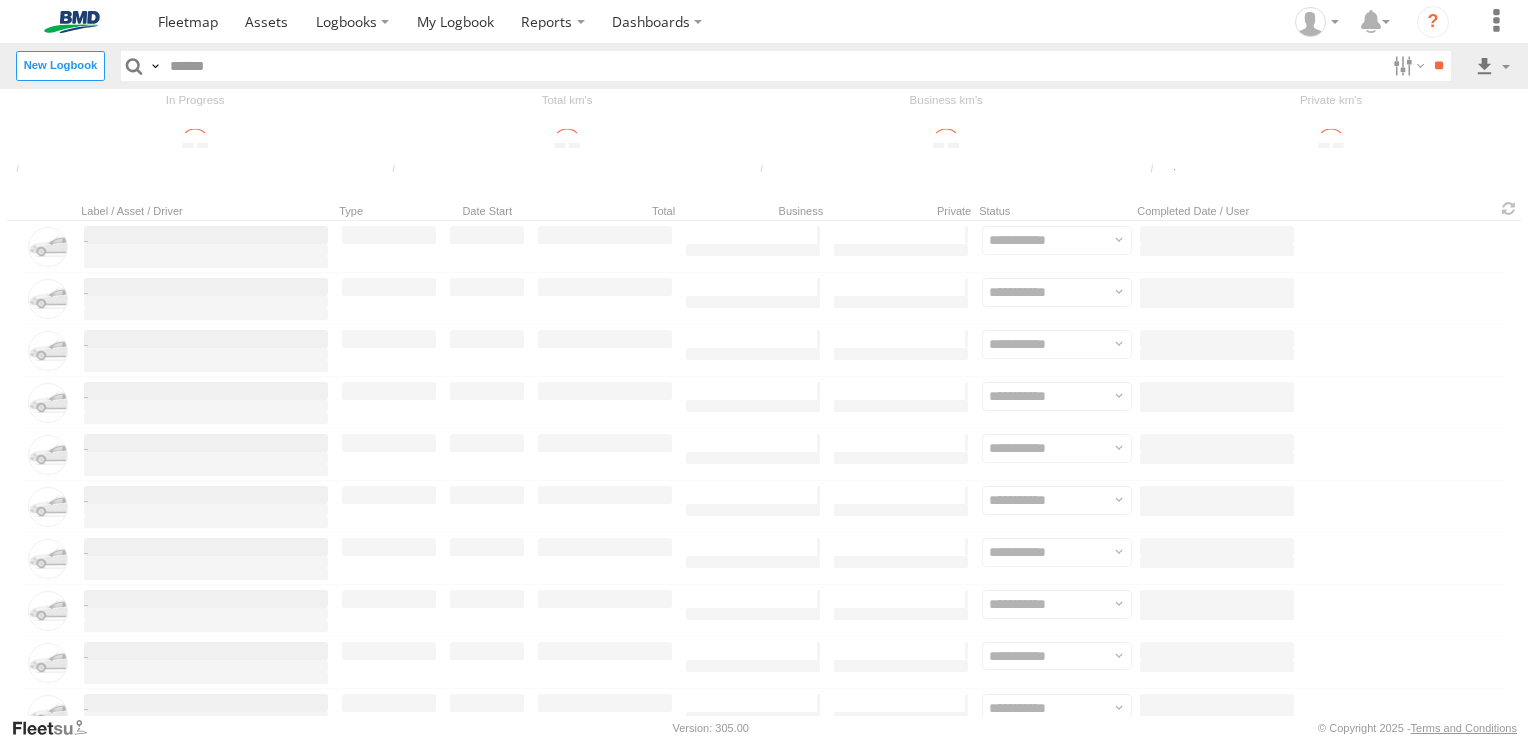 scroll, scrollTop: 0, scrollLeft: 0, axis: both 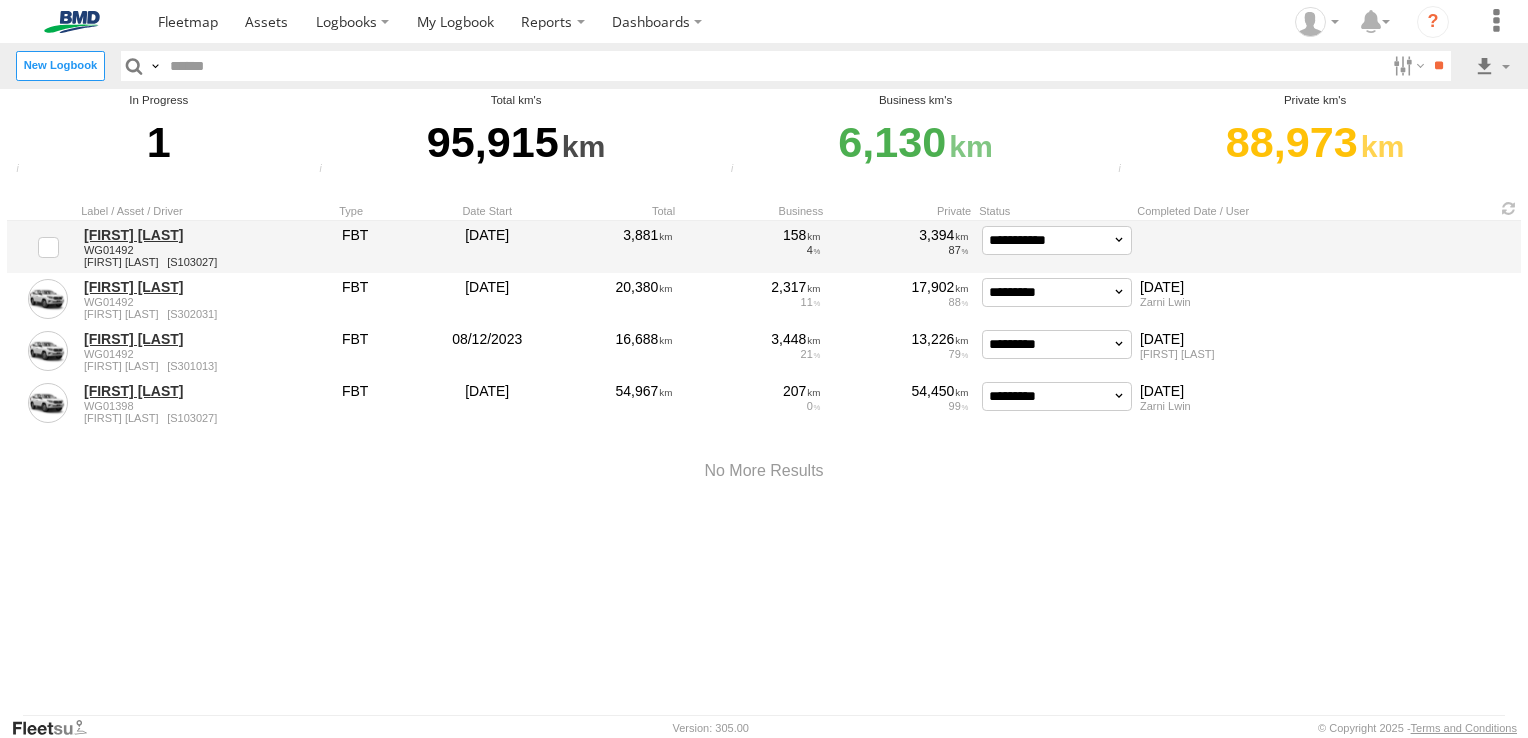 click on "[PERSON]" at bounding box center (206, 235) 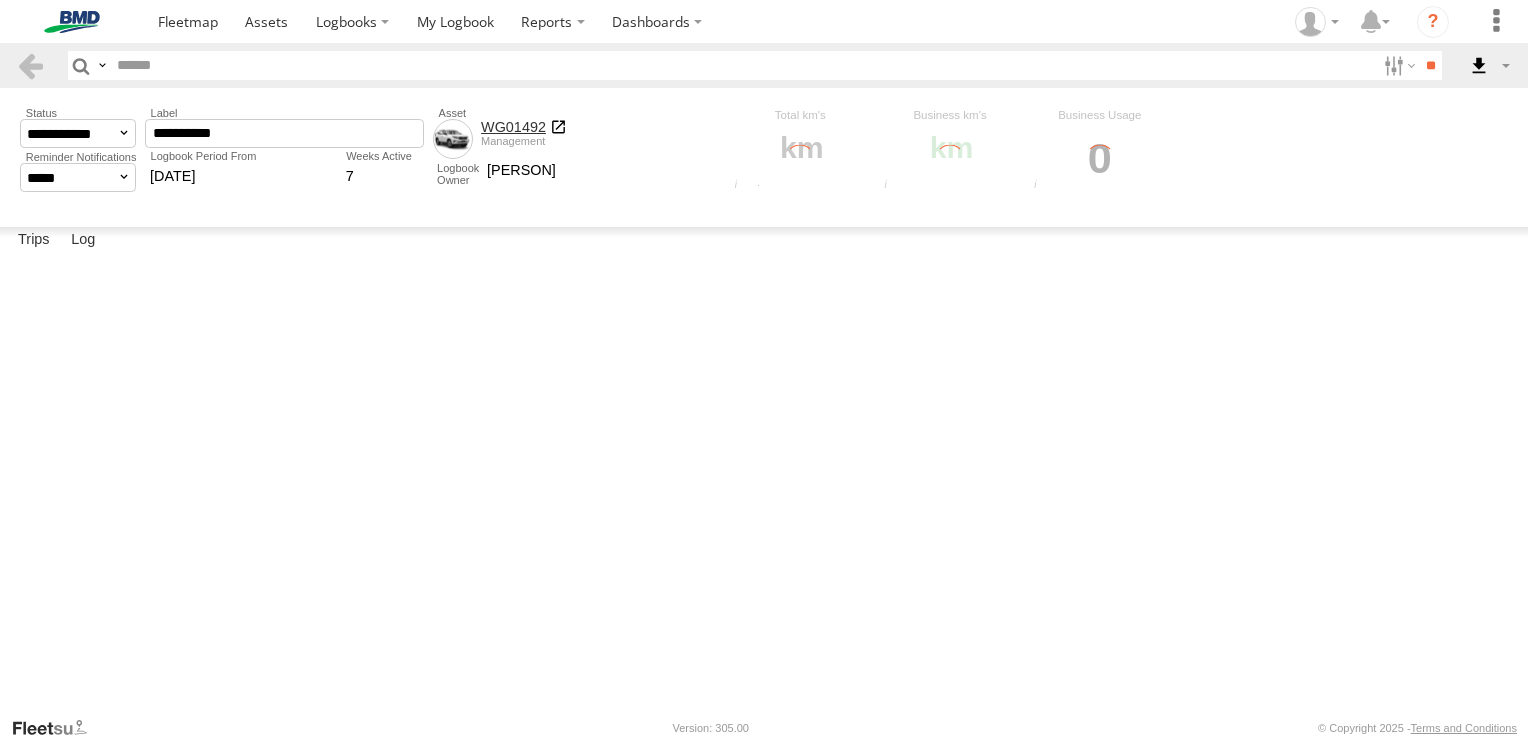 scroll, scrollTop: 0, scrollLeft: 0, axis: both 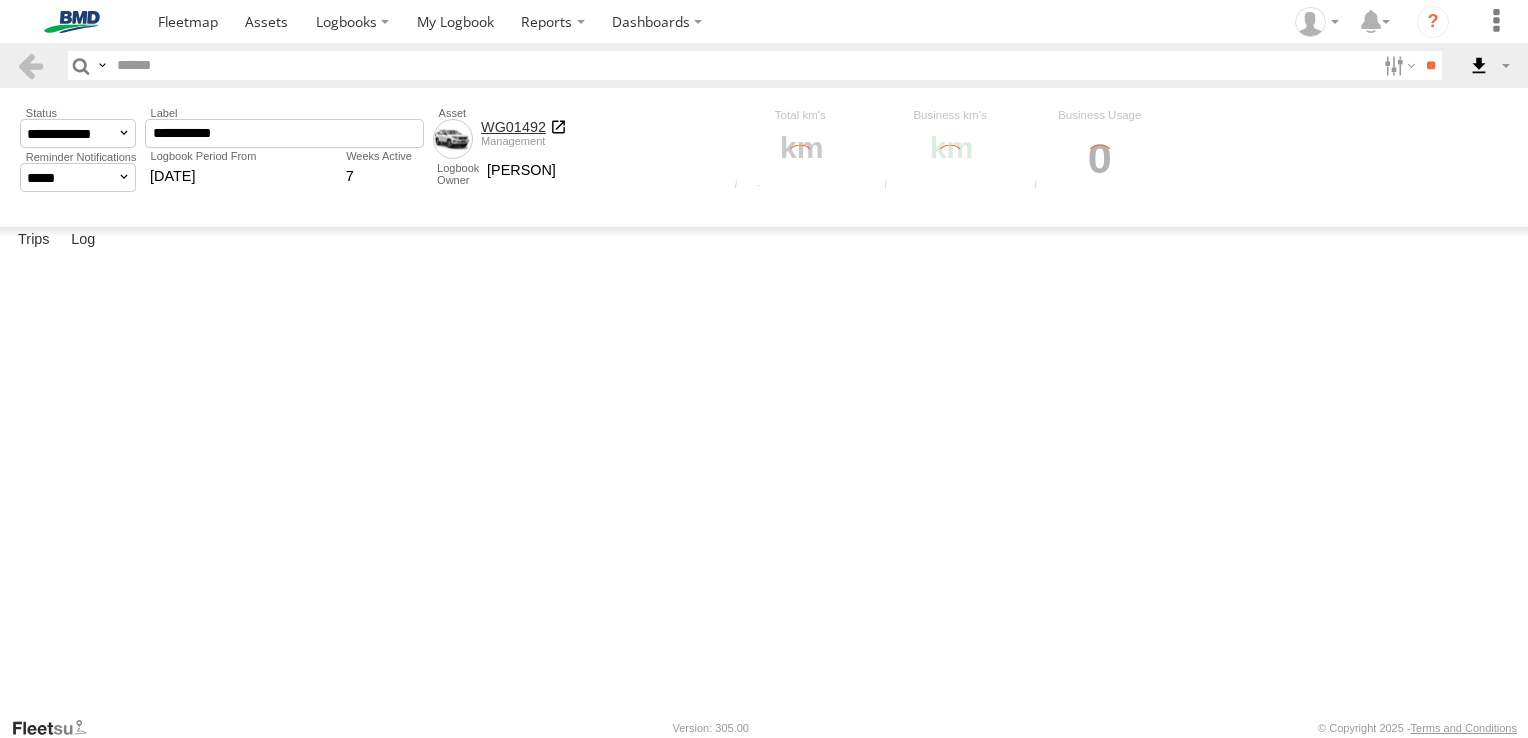 click on "**********" at bounding box center [0, 0] 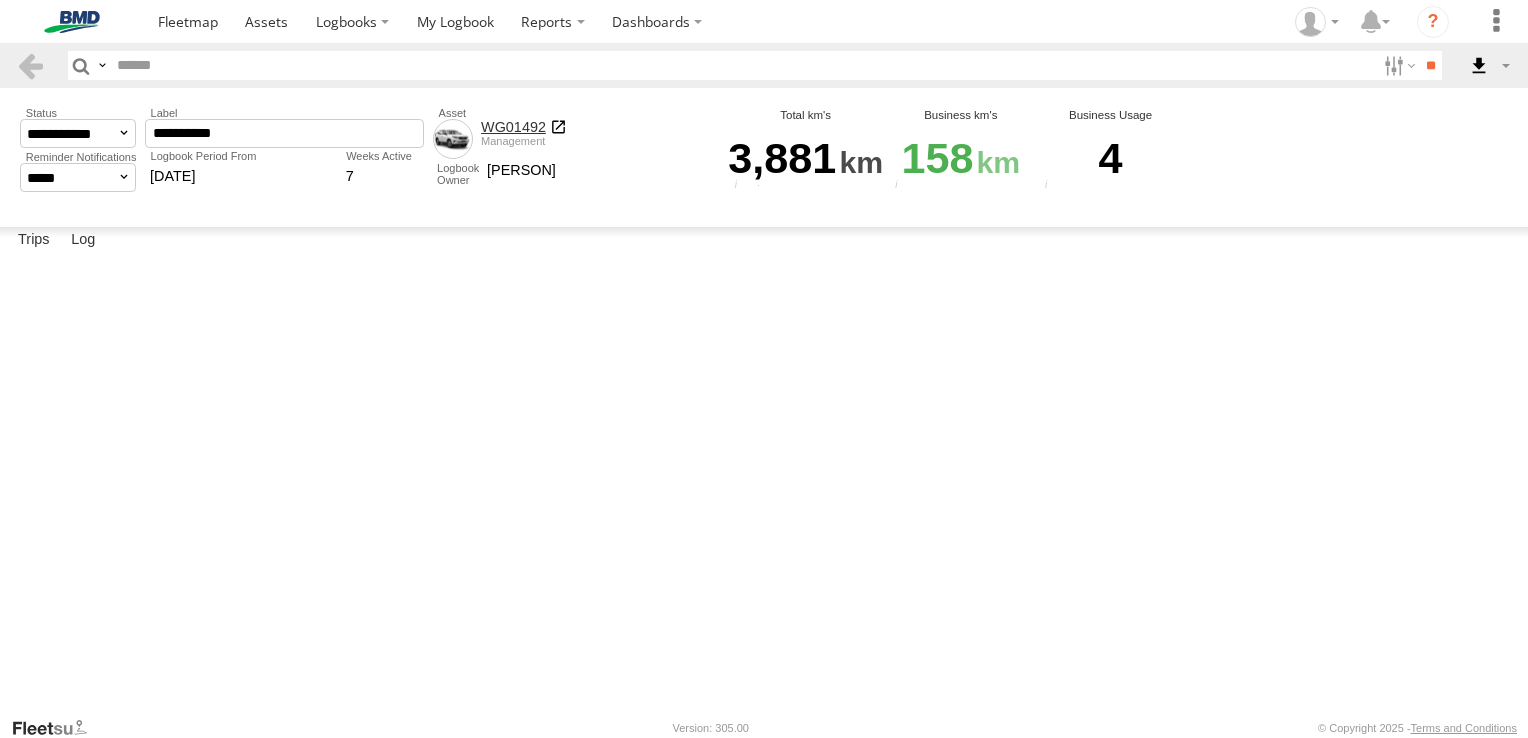 click on "**********" at bounding box center [0, 0] 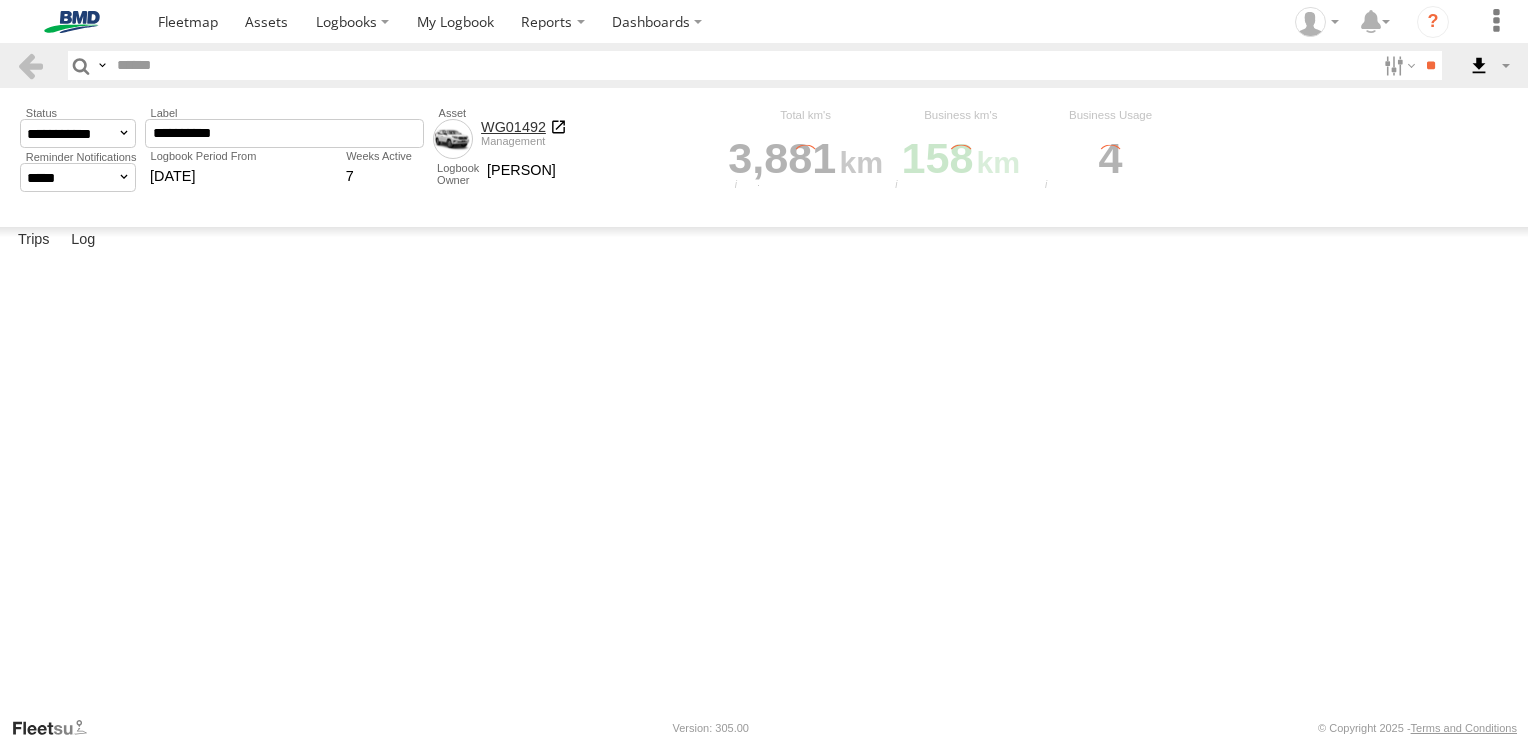 click on "**********" at bounding box center [0, 0] 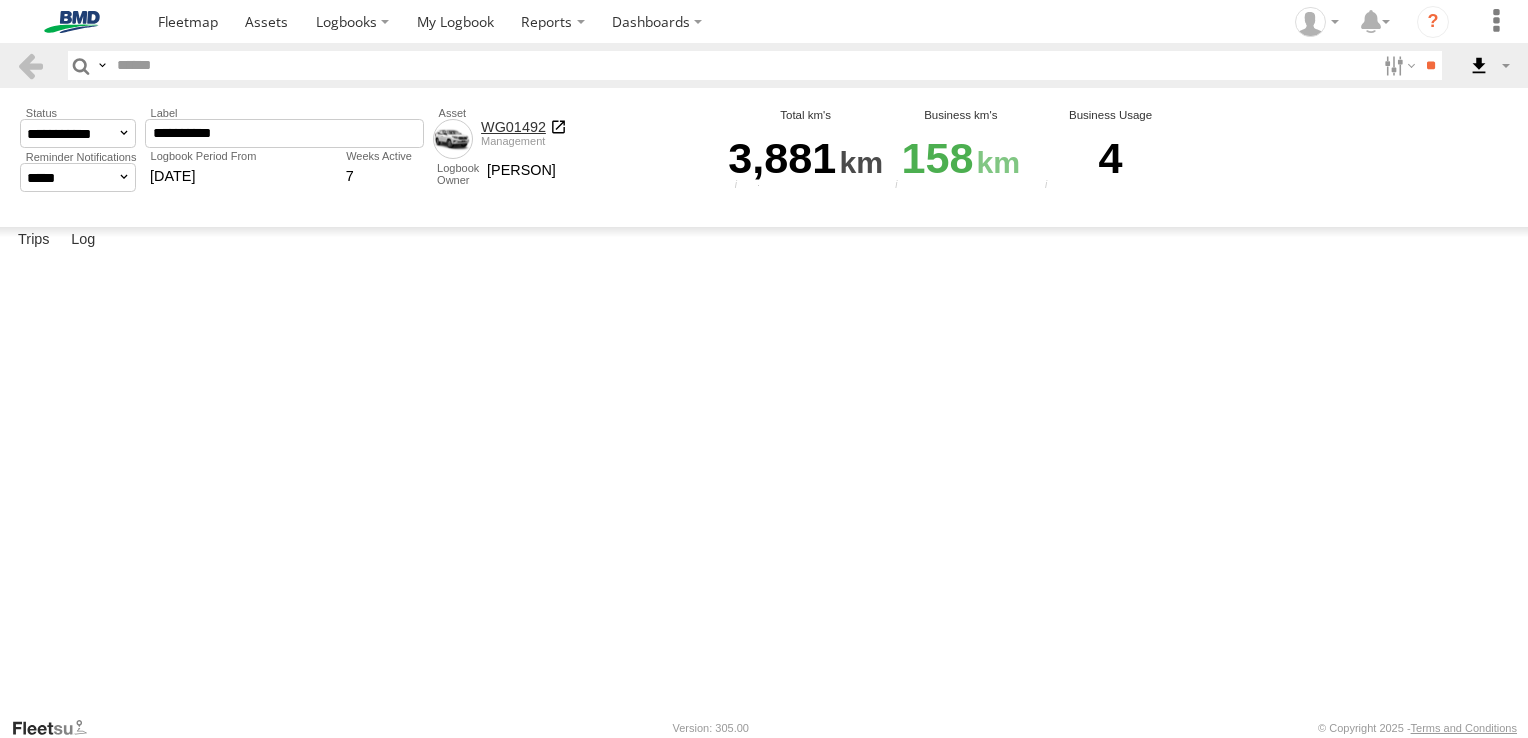 select on "**" 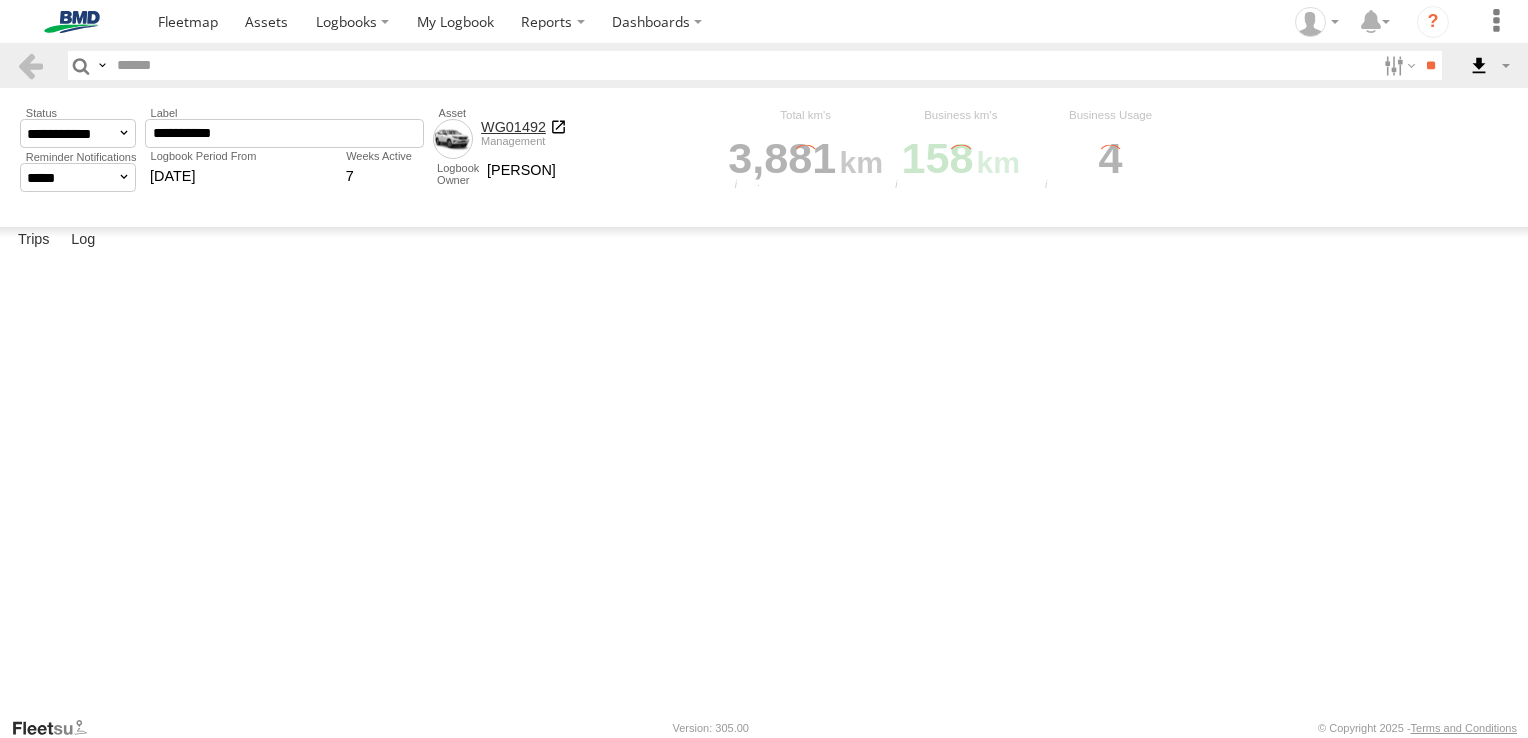 drag, startPoint x: 870, startPoint y: 498, endPoint x: 868, endPoint y: 518, distance: 20.09975 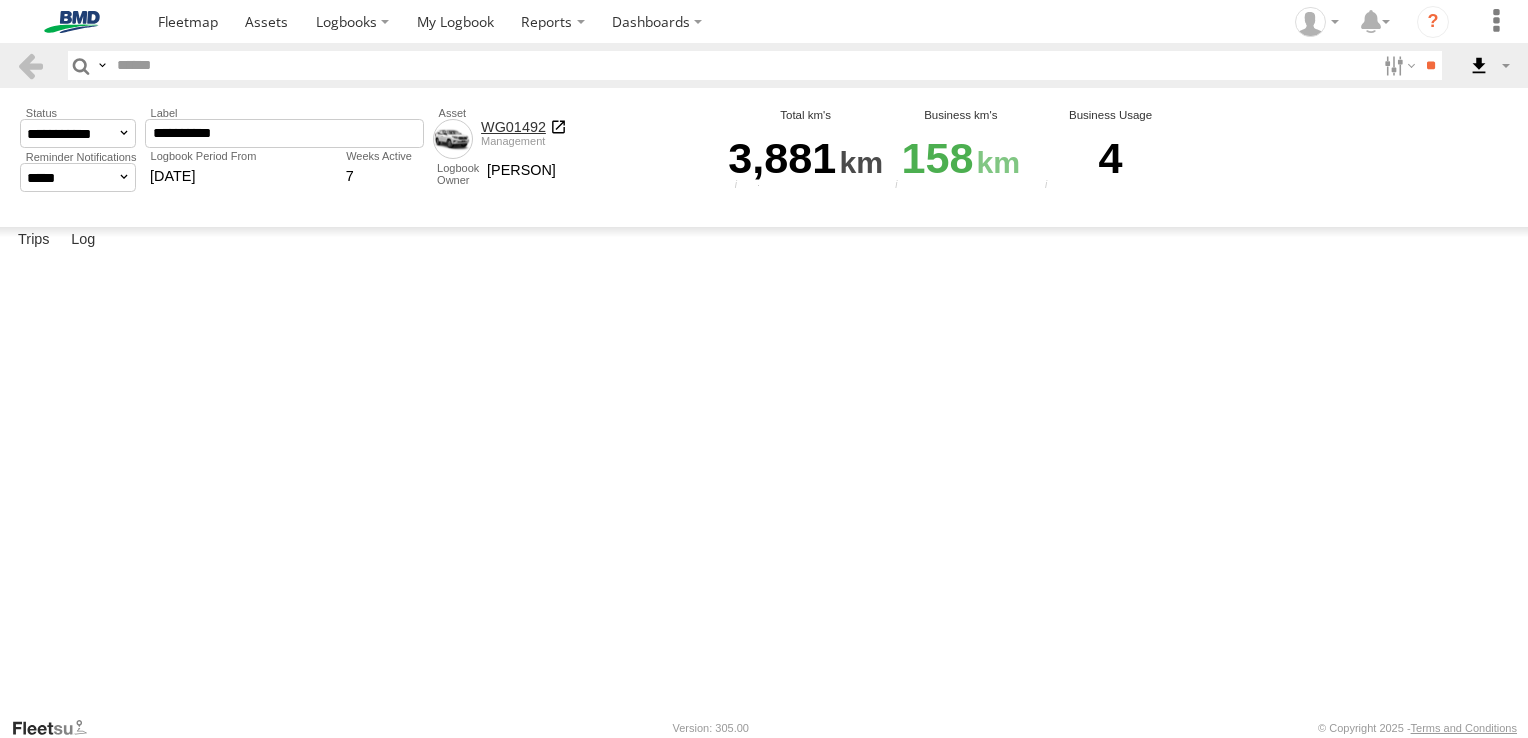 select on "**" 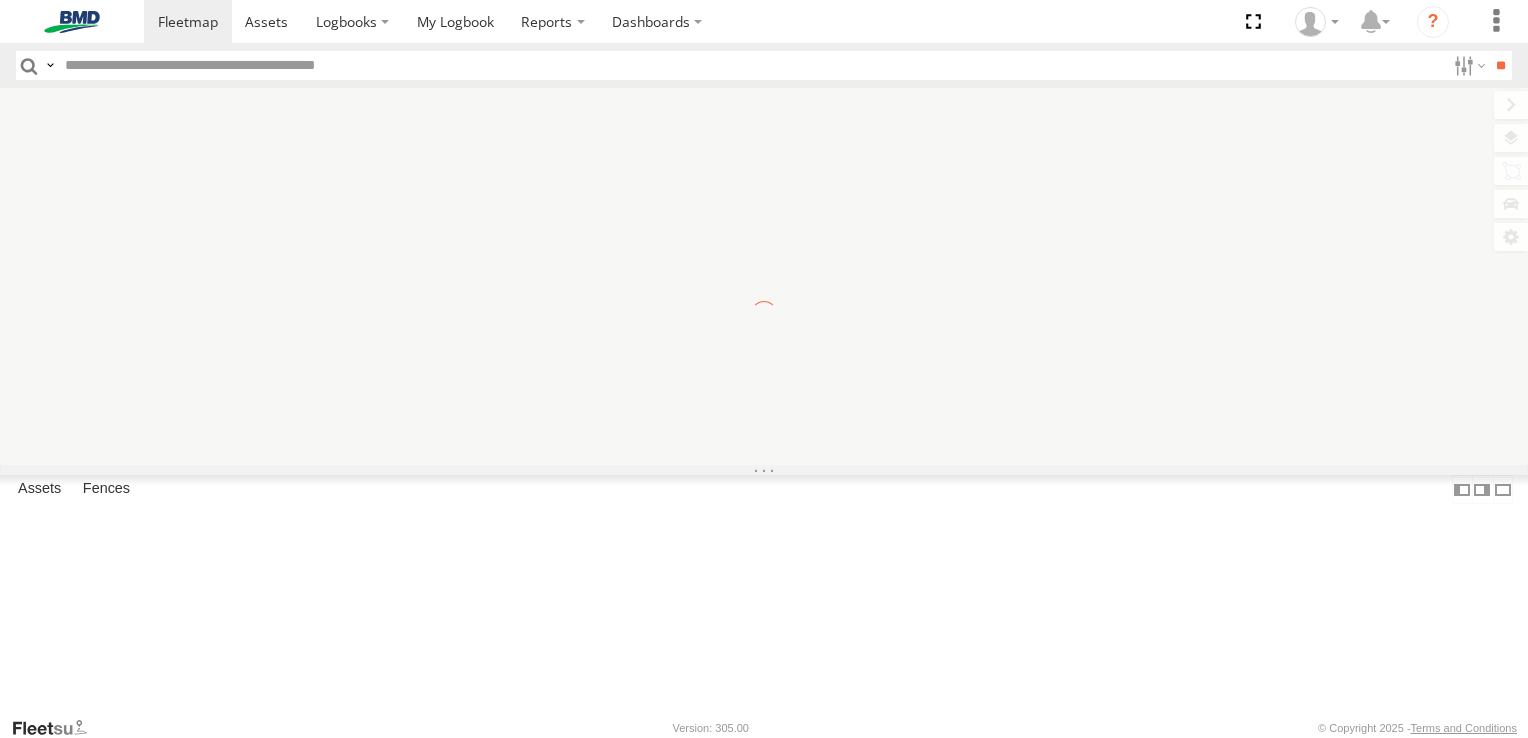 scroll, scrollTop: 0, scrollLeft: 0, axis: both 